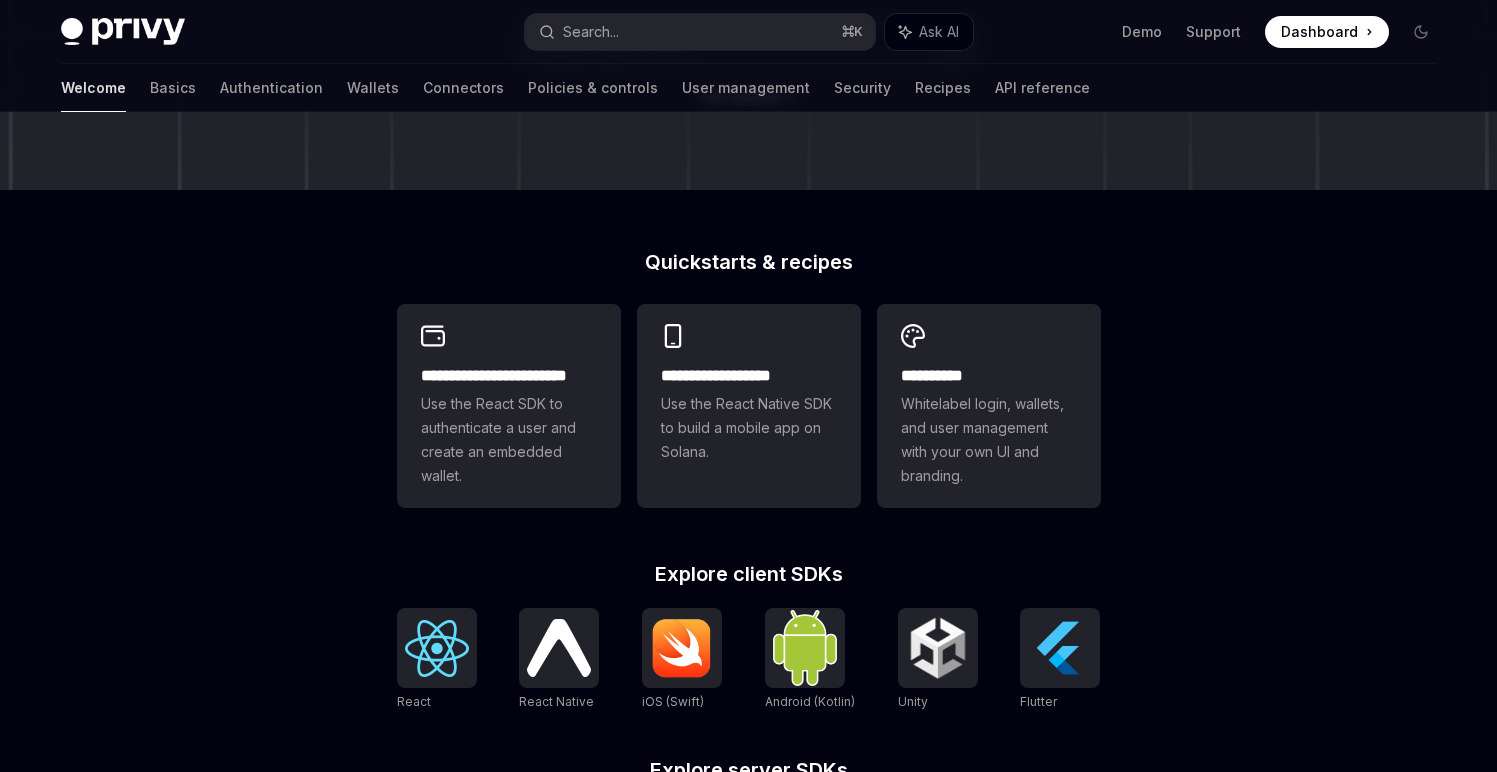 scroll, scrollTop: 338, scrollLeft: 0, axis: vertical 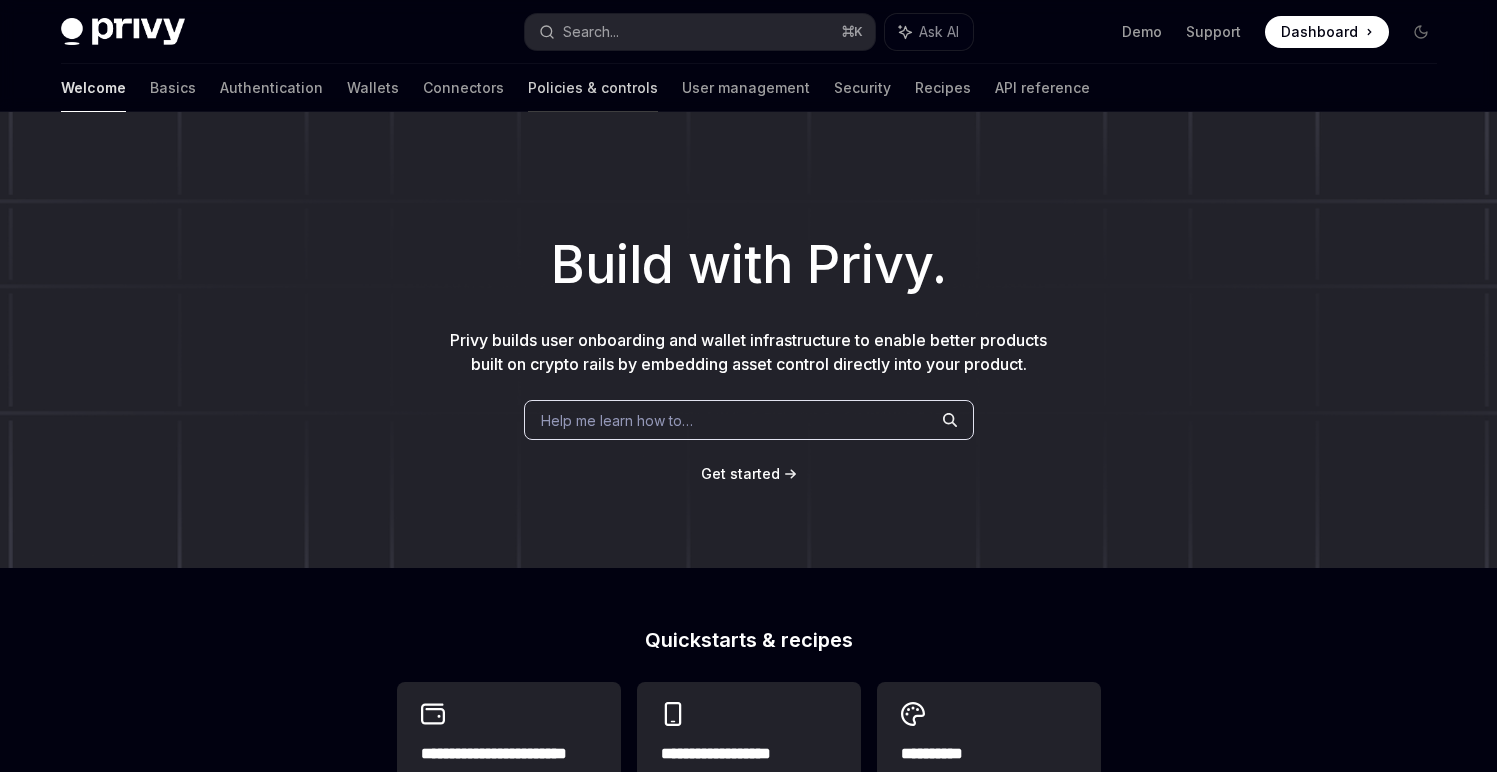 click on "Policies & controls" at bounding box center (593, 88) 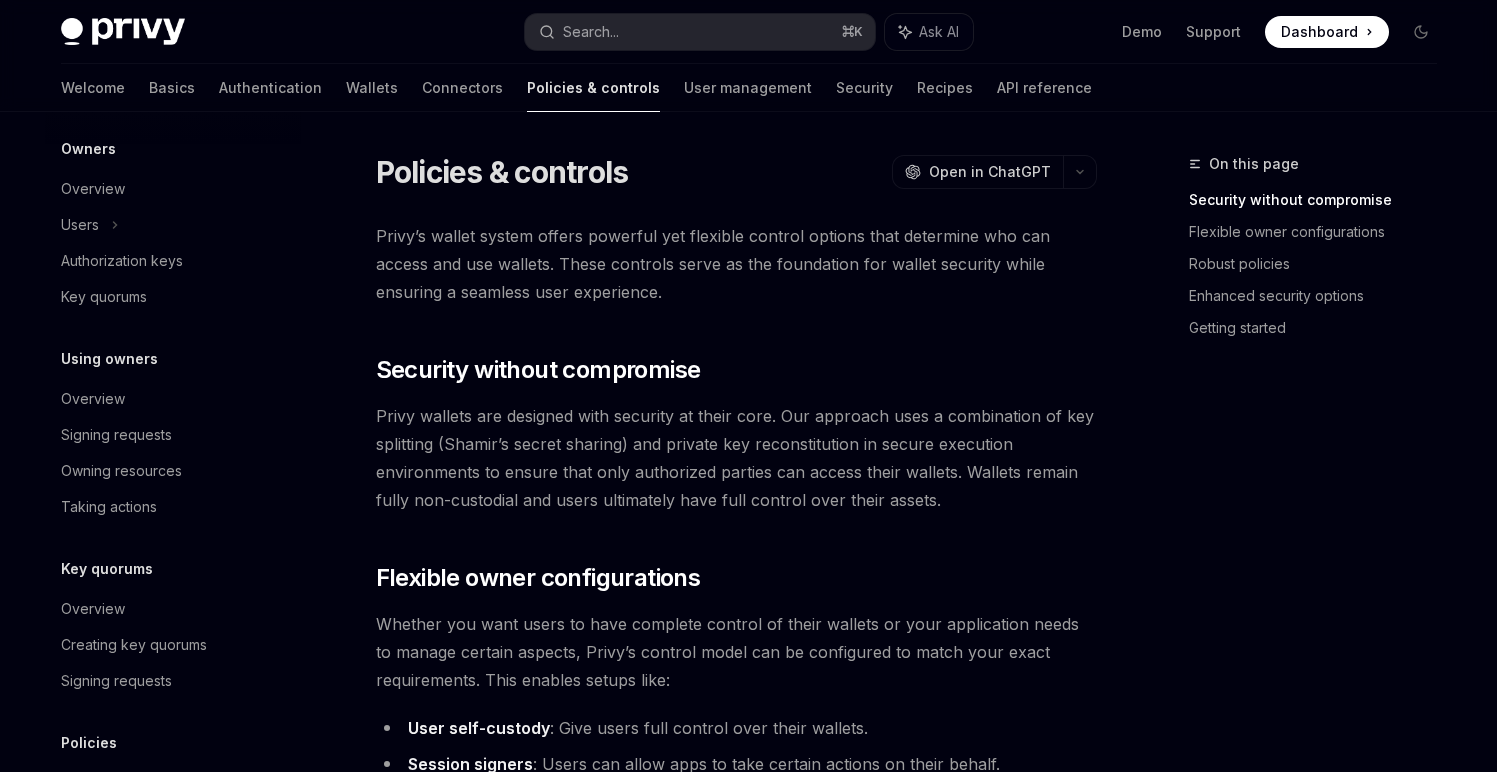 scroll, scrollTop: 42, scrollLeft: 0, axis: vertical 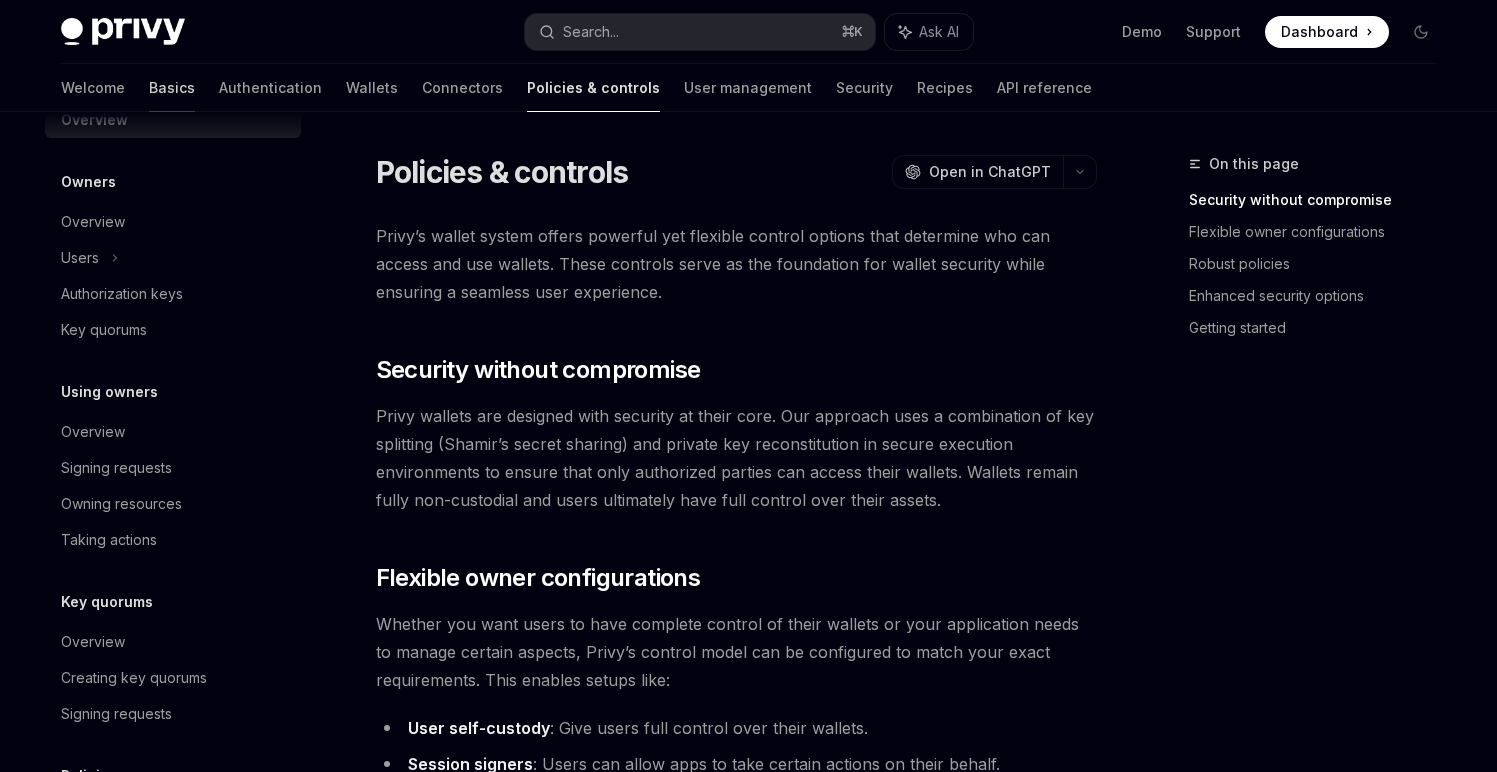 click on "Basics" at bounding box center (172, 88) 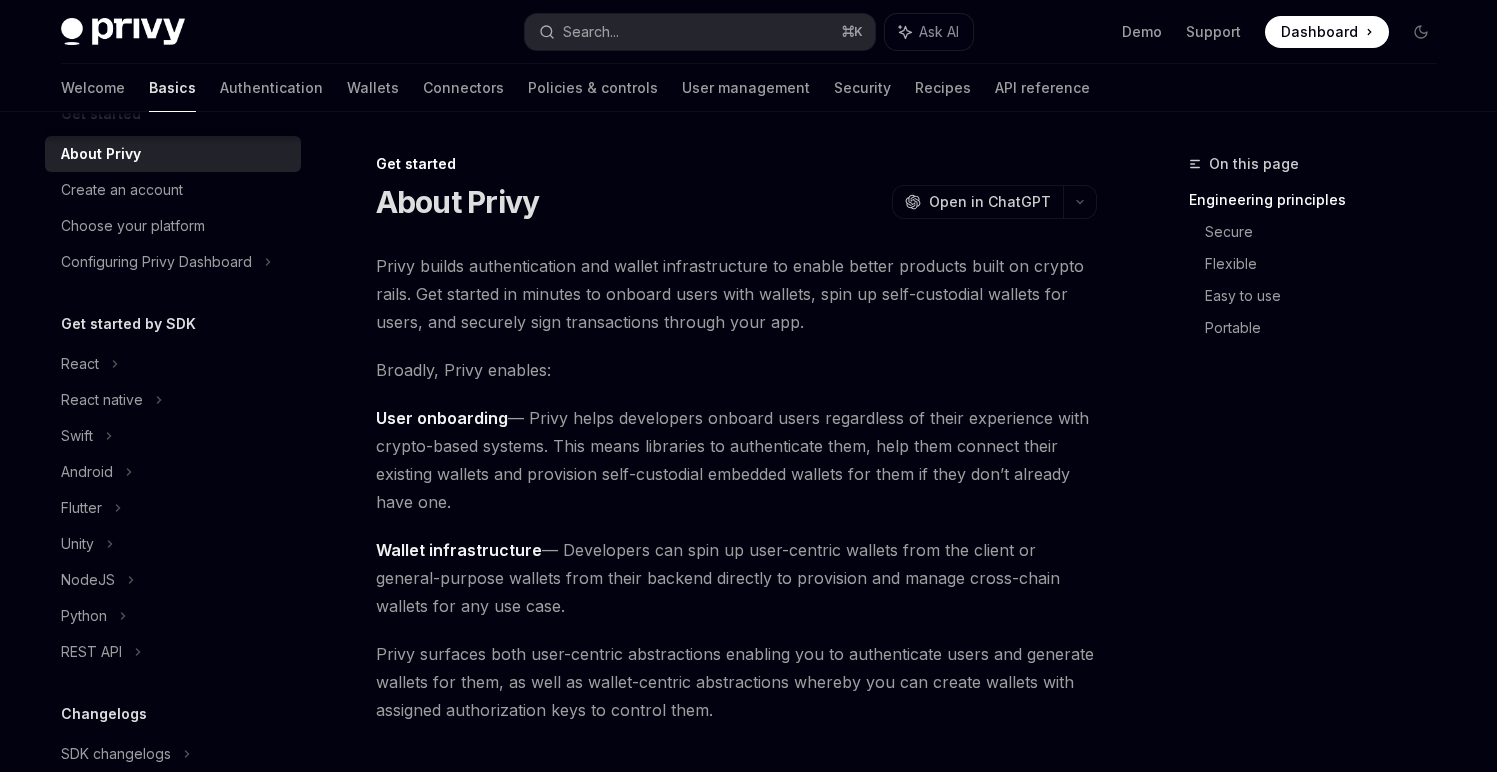 click on "Privy Docs  home page Search... ⌘ K Ask AI Demo Support Dashboard Dashboard Search..." at bounding box center [749, 32] 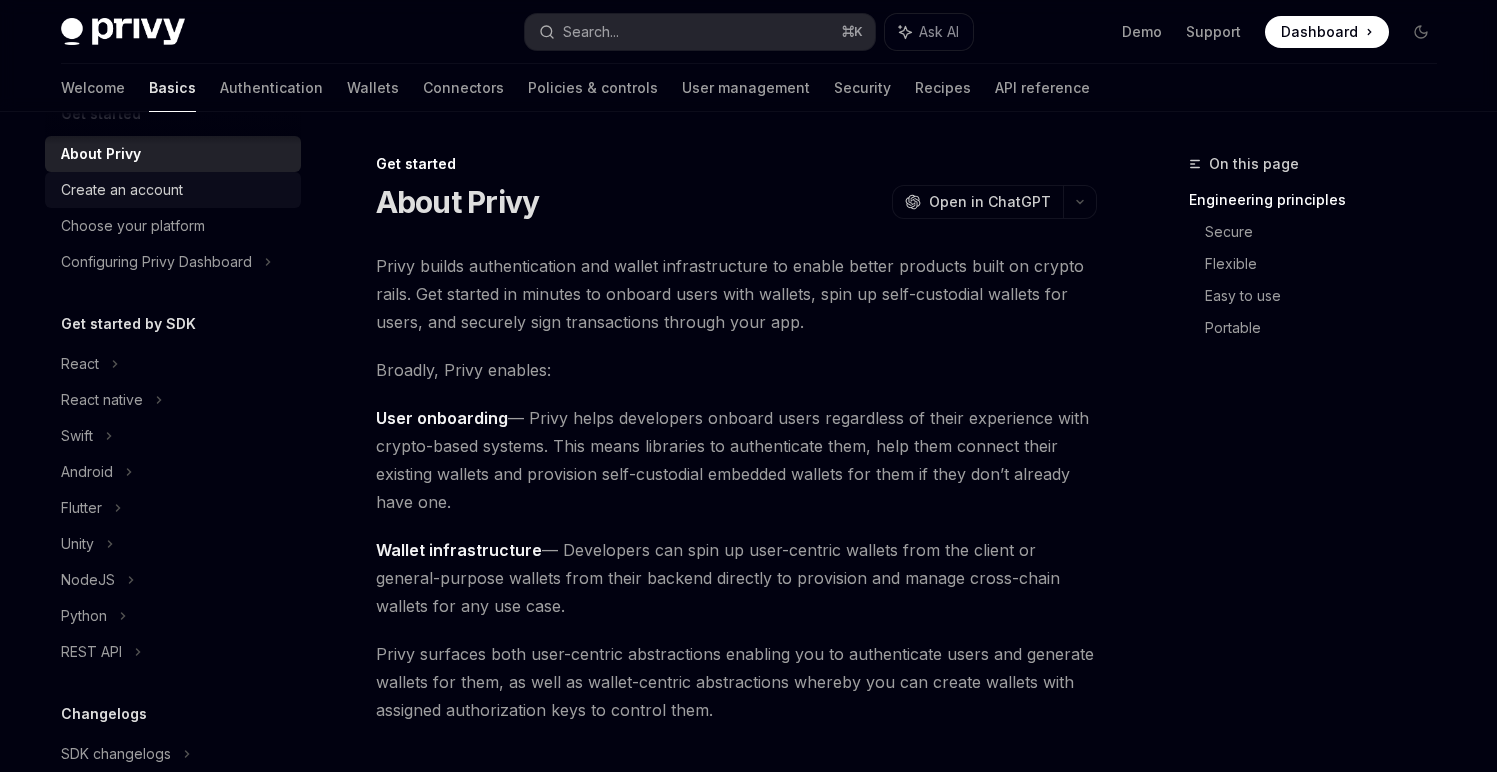 click on "Create an account" at bounding box center [175, 190] 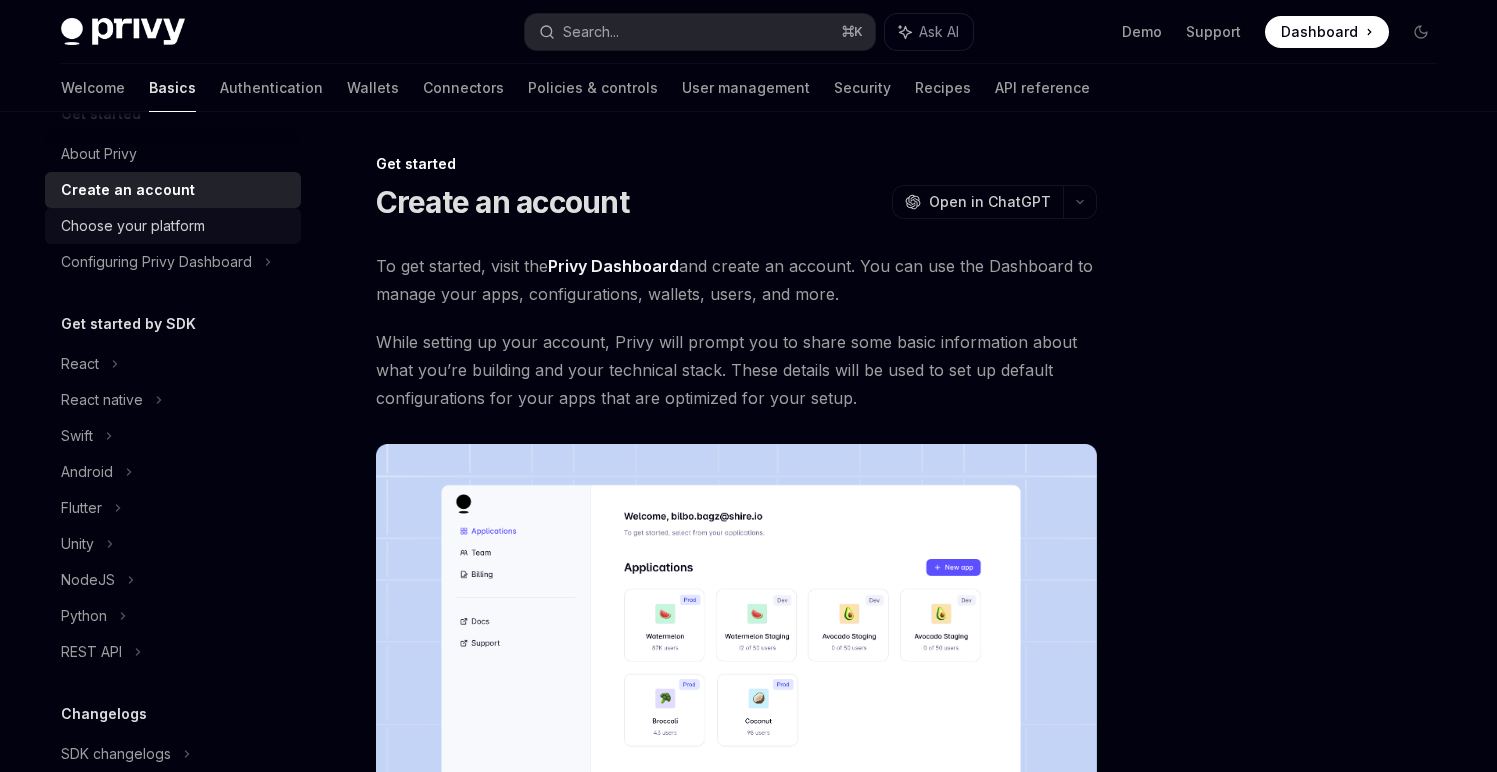 click on "Choose your platform" at bounding box center (173, 226) 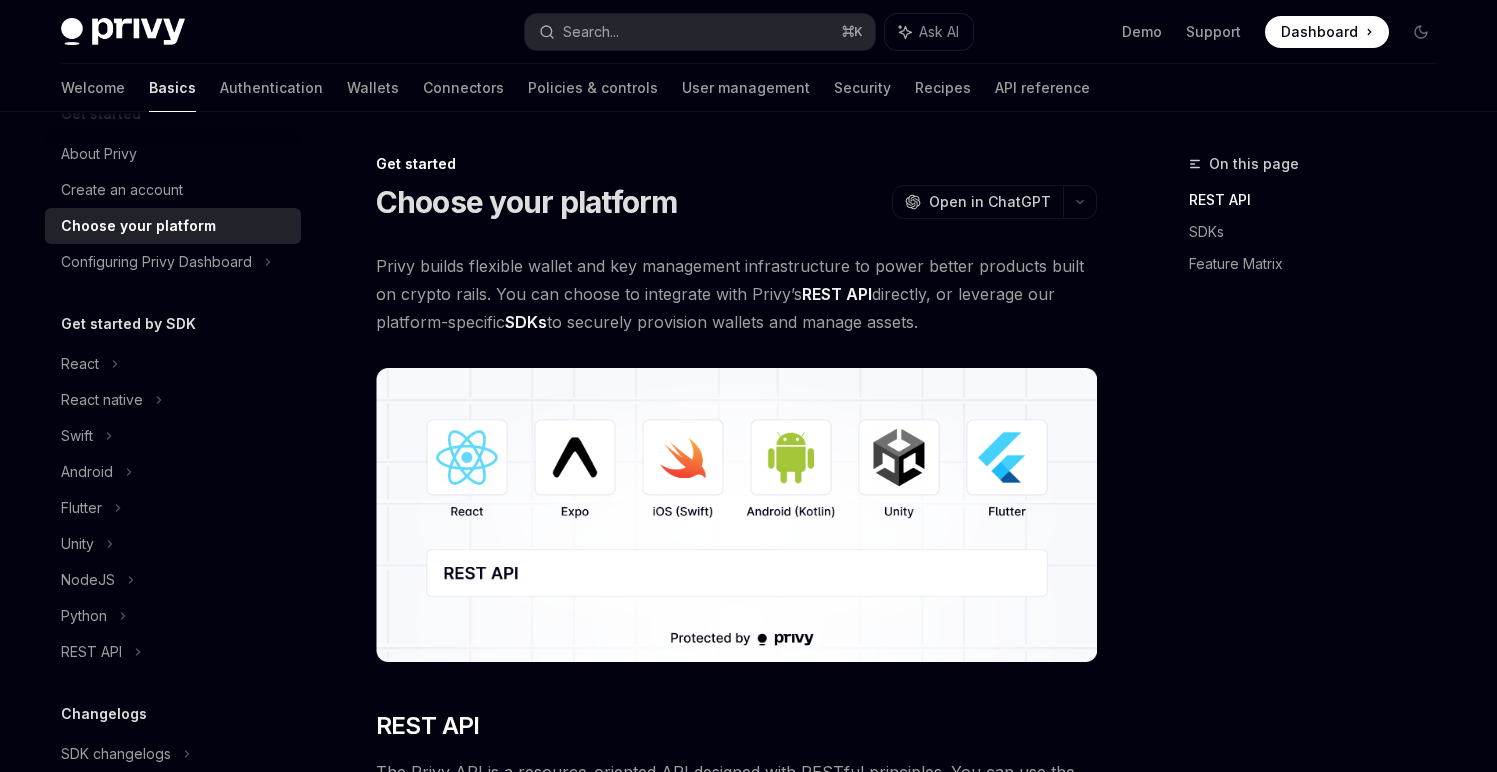 click on "Get started About Privy Create an account Choose your platform Configuring Privy Dashboard Get started by SDK React React native Swift Android Flutter Unity NodeJS Python REST API Changelogs SDK changelogs Troubleshooting and tips React Using LLMs" at bounding box center (173, 506) 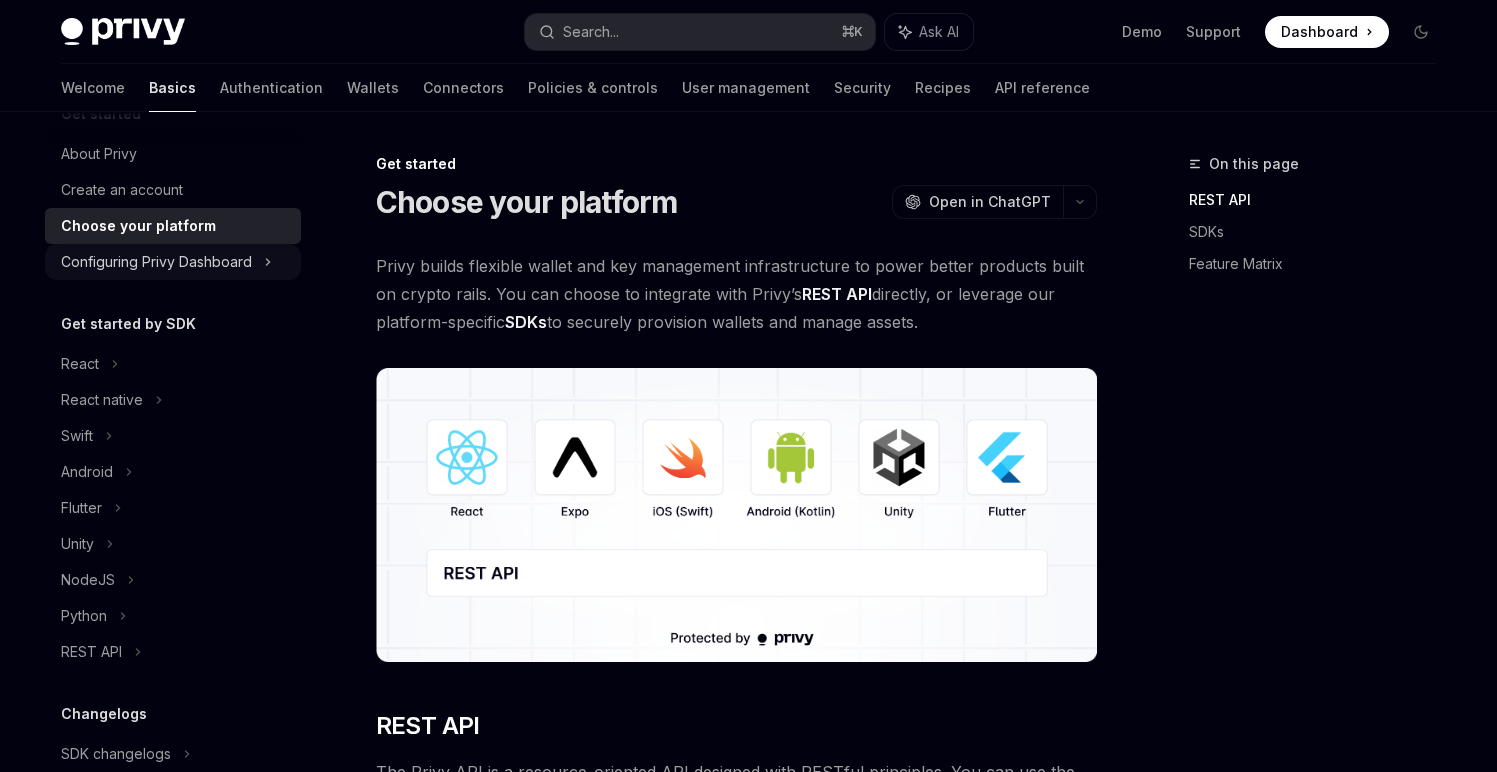 click on "Configuring Privy Dashboard" at bounding box center (173, 262) 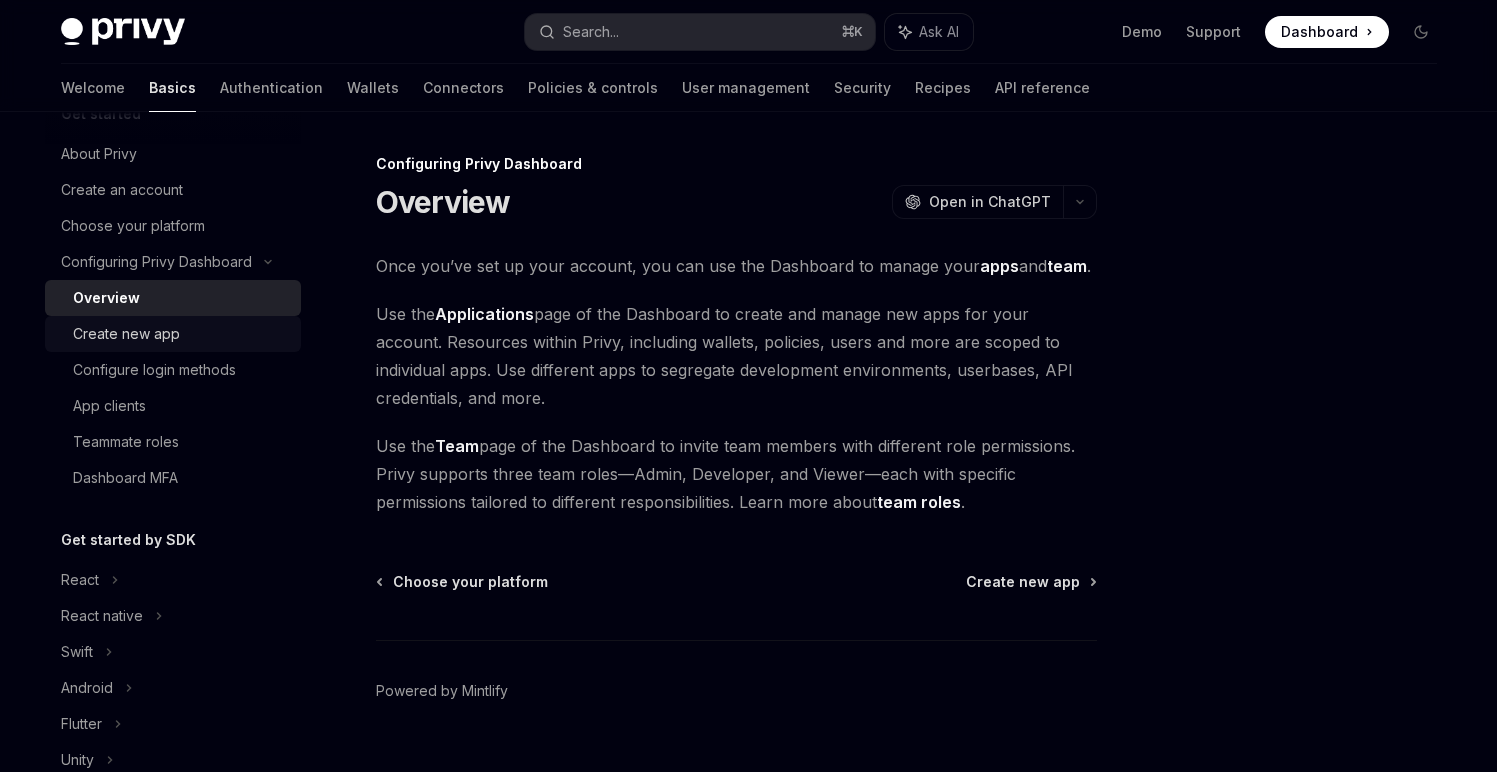 click on "Create new app" at bounding box center [173, 334] 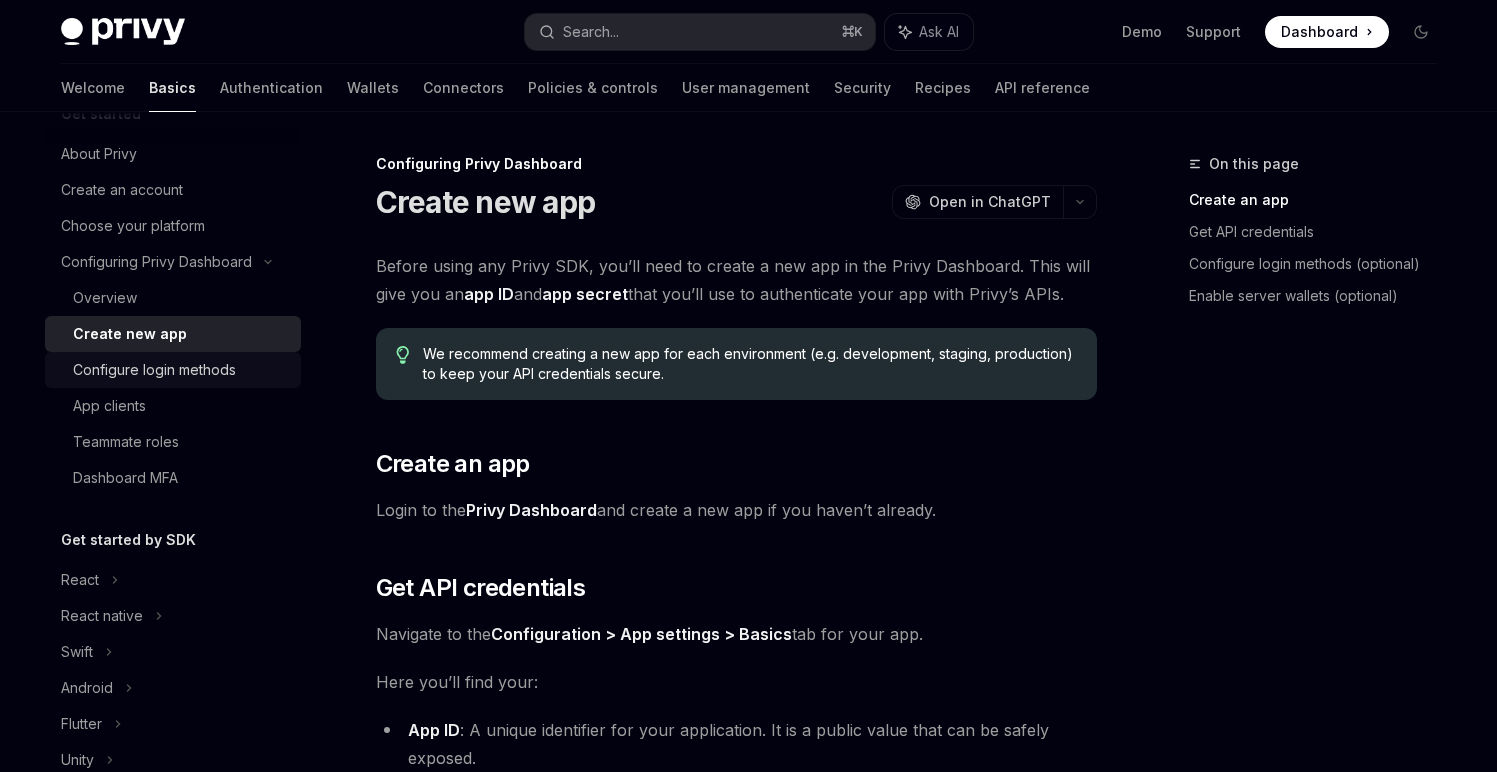 click on "Configure login methods" at bounding box center [154, 370] 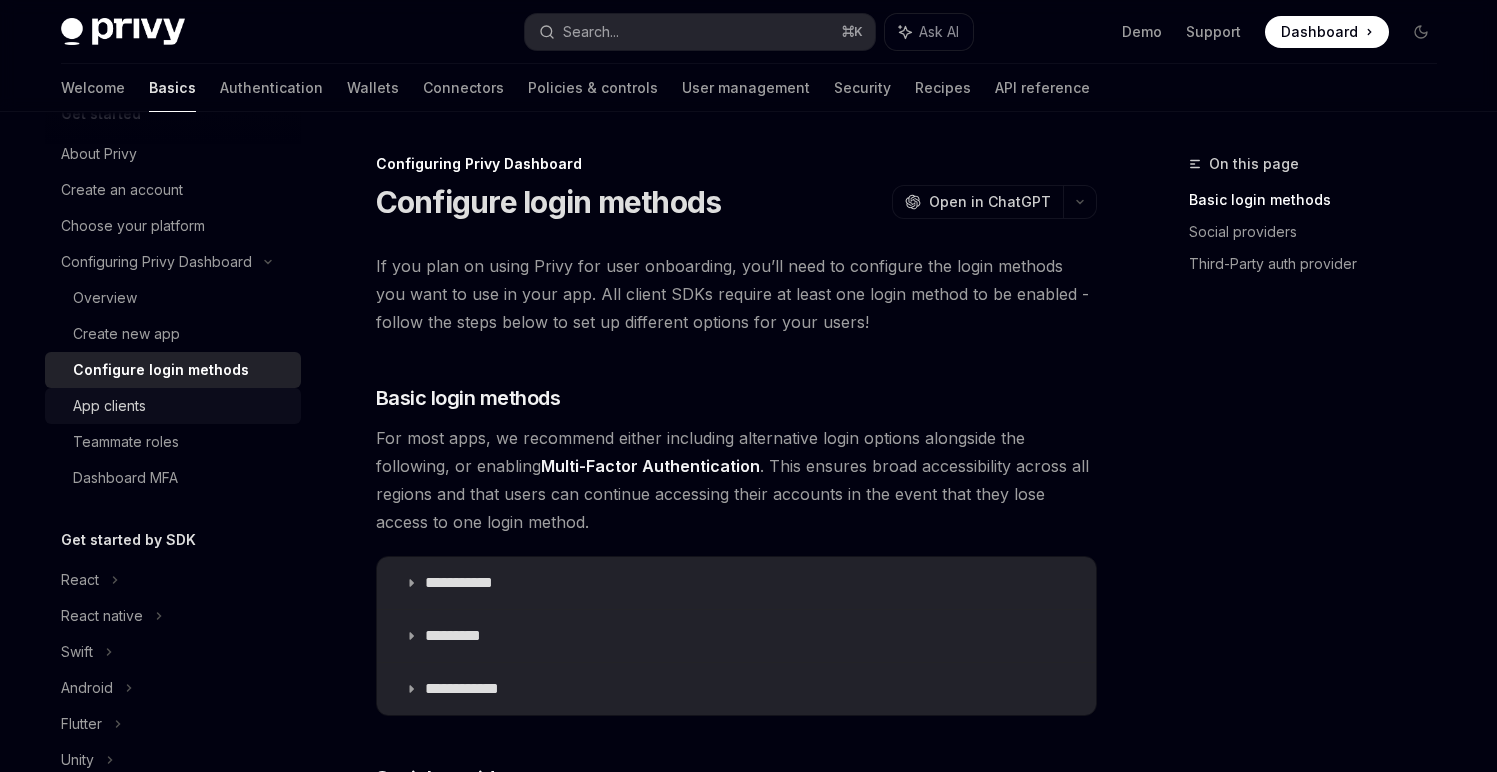 click on "App clients" at bounding box center (181, 406) 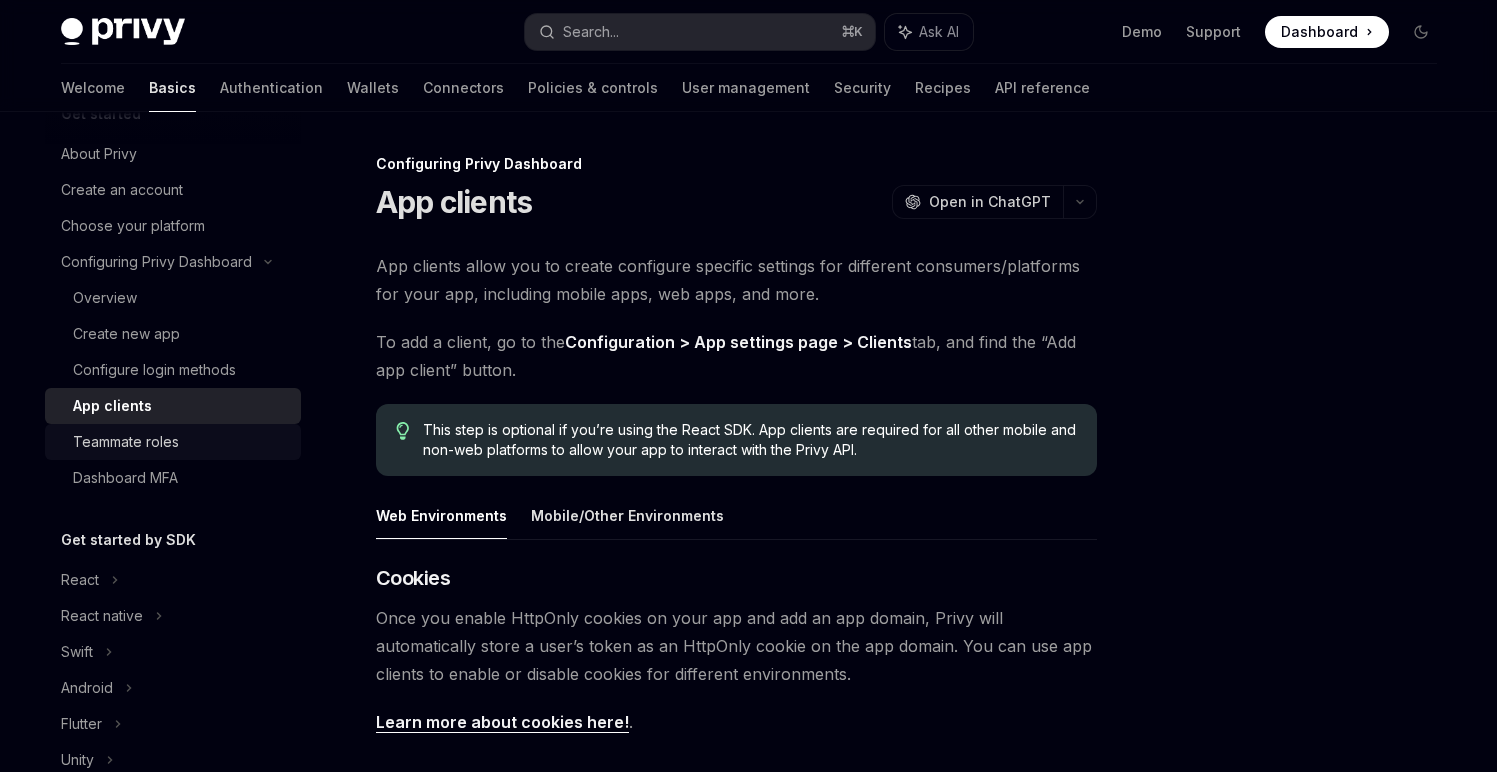 click on "Teammate roles" at bounding box center [181, 442] 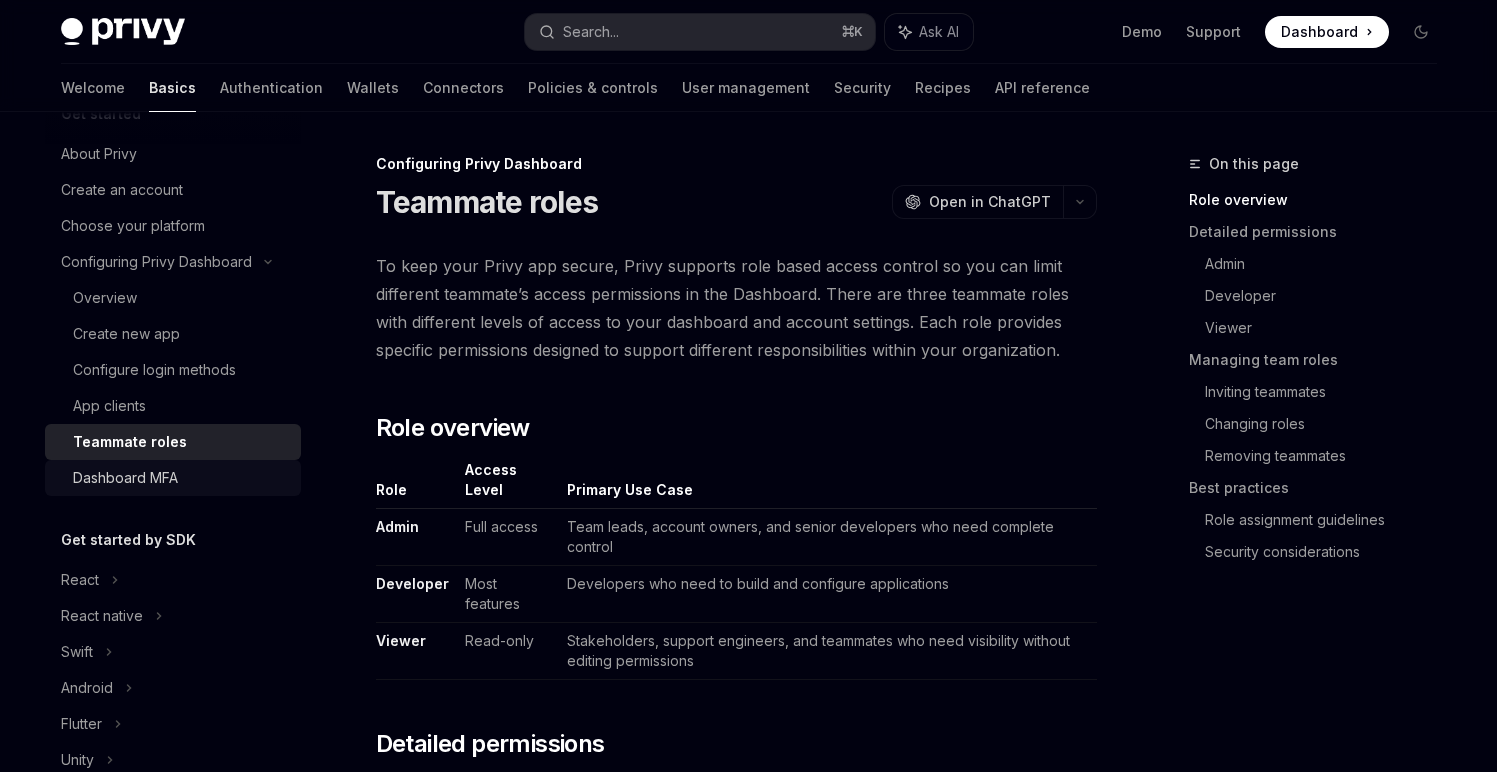 click on "Dashboard MFA" at bounding box center [125, 478] 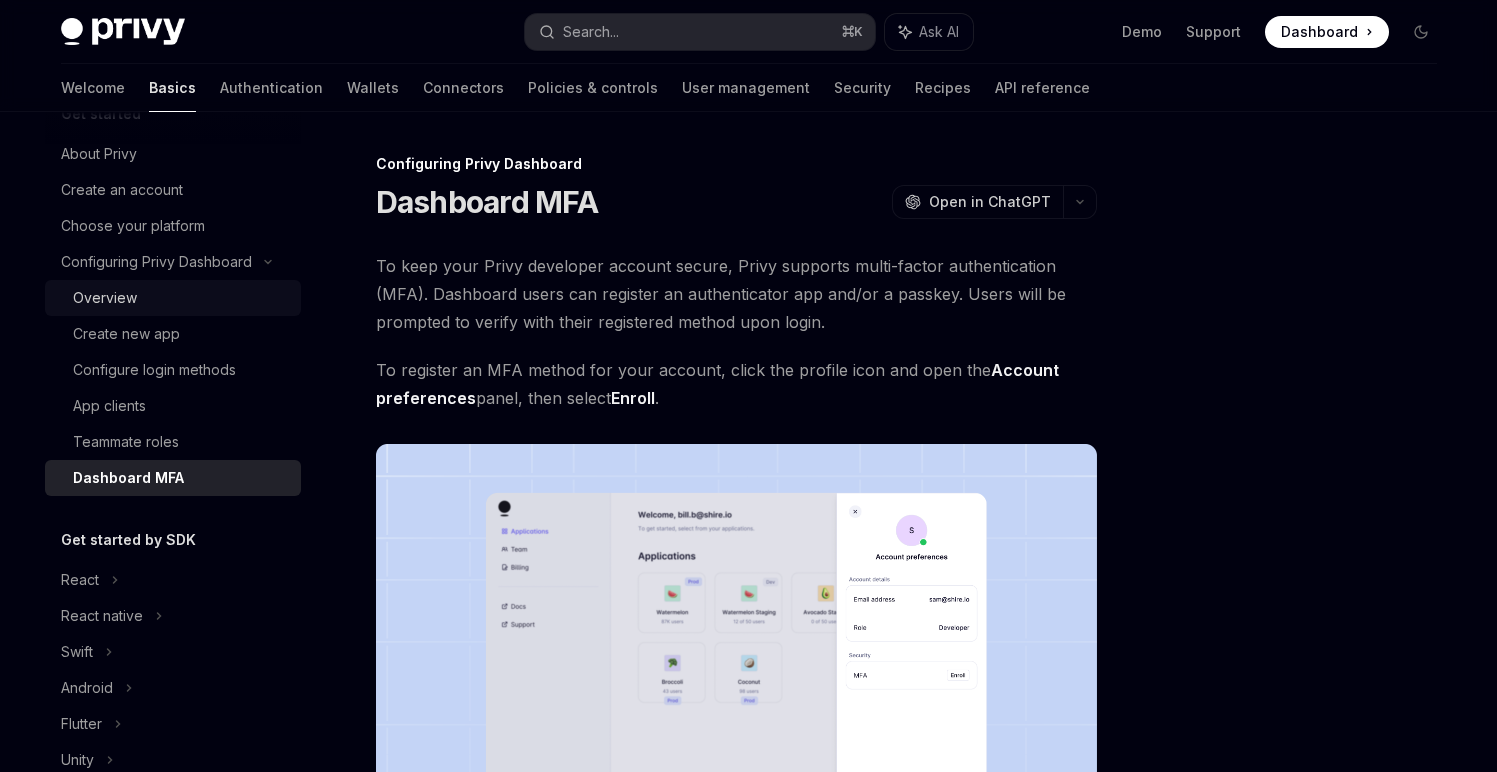 click on "Overview" at bounding box center (181, 298) 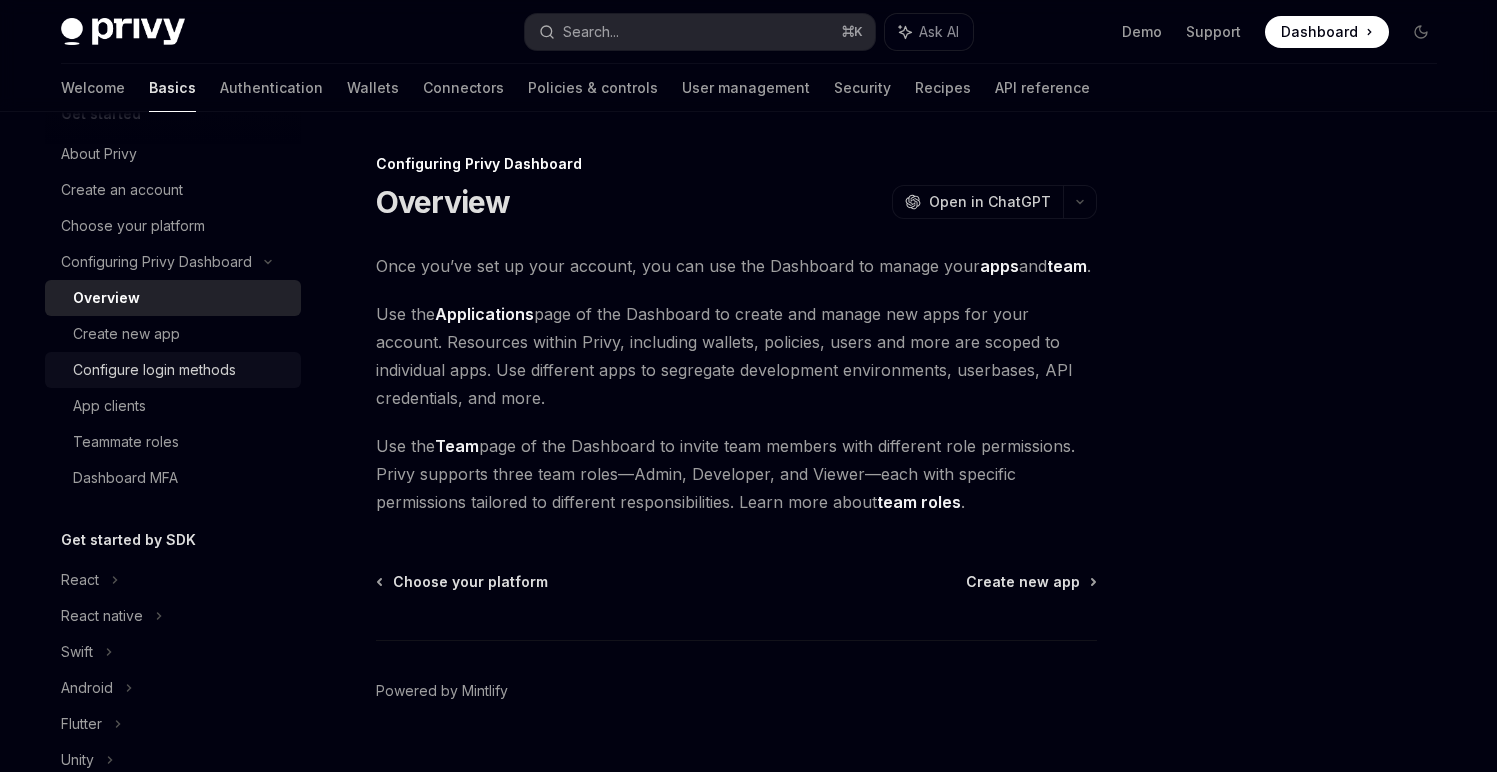 click on "Configure login methods" at bounding box center (173, 370) 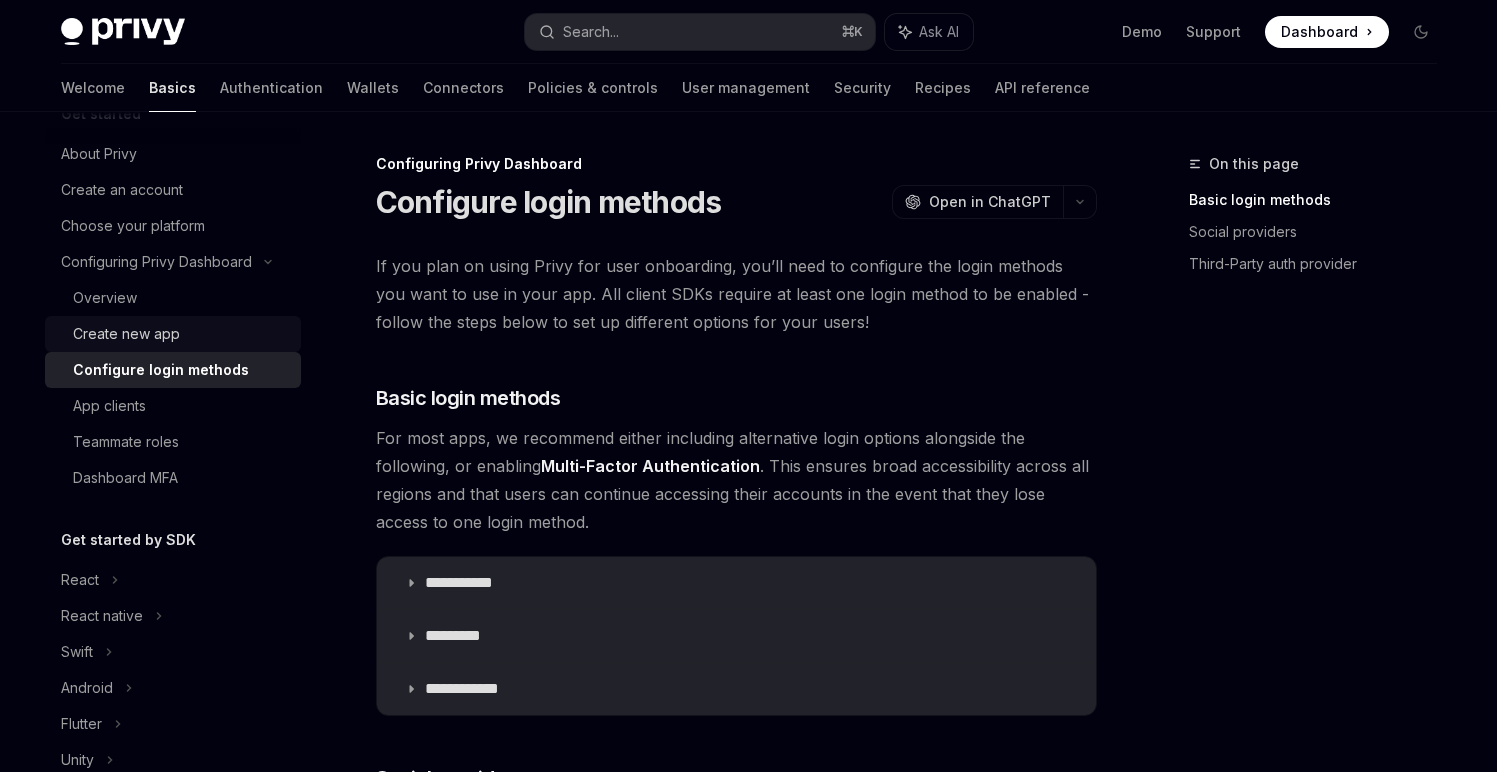 click on "Create new app" at bounding box center (126, 334) 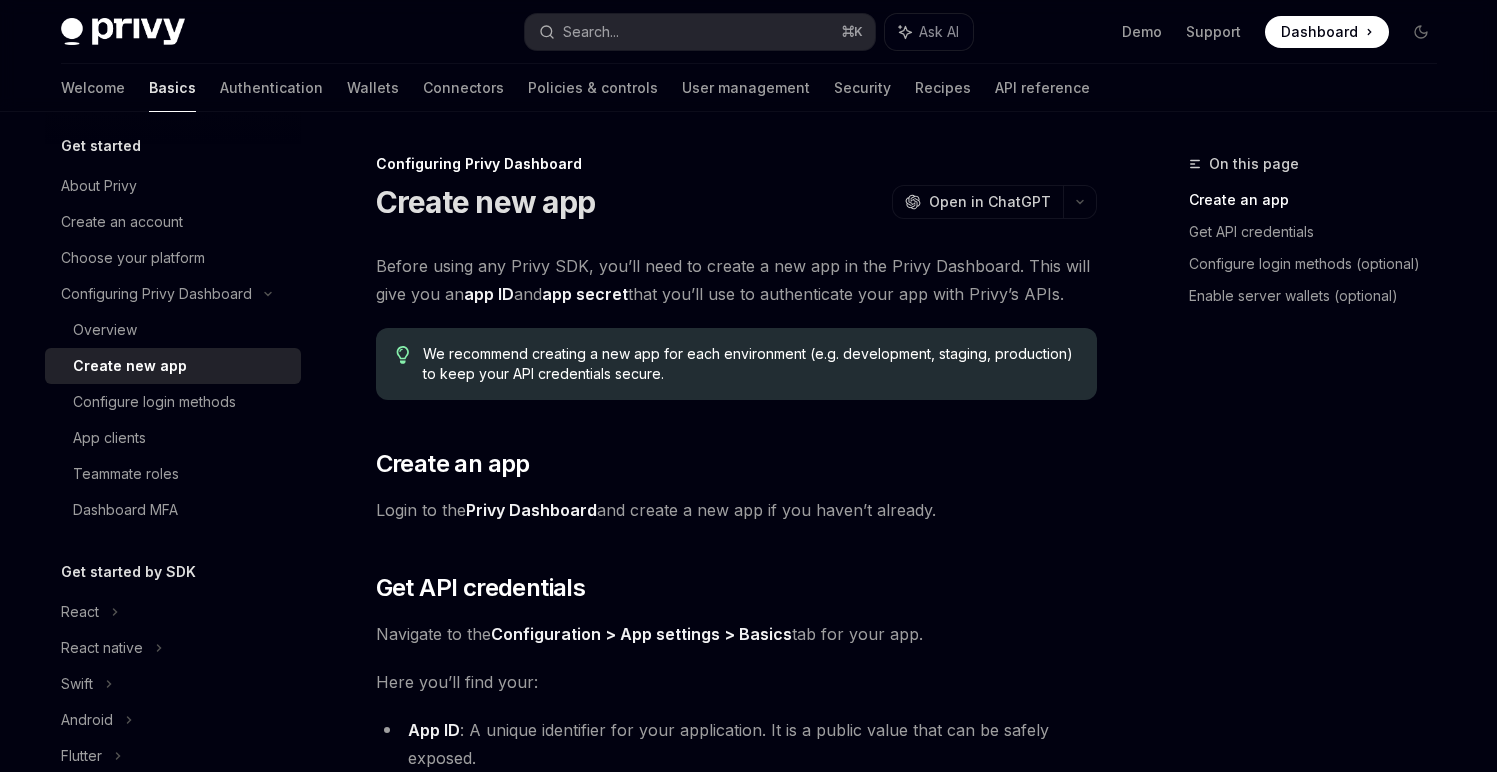 scroll, scrollTop: 0, scrollLeft: 0, axis: both 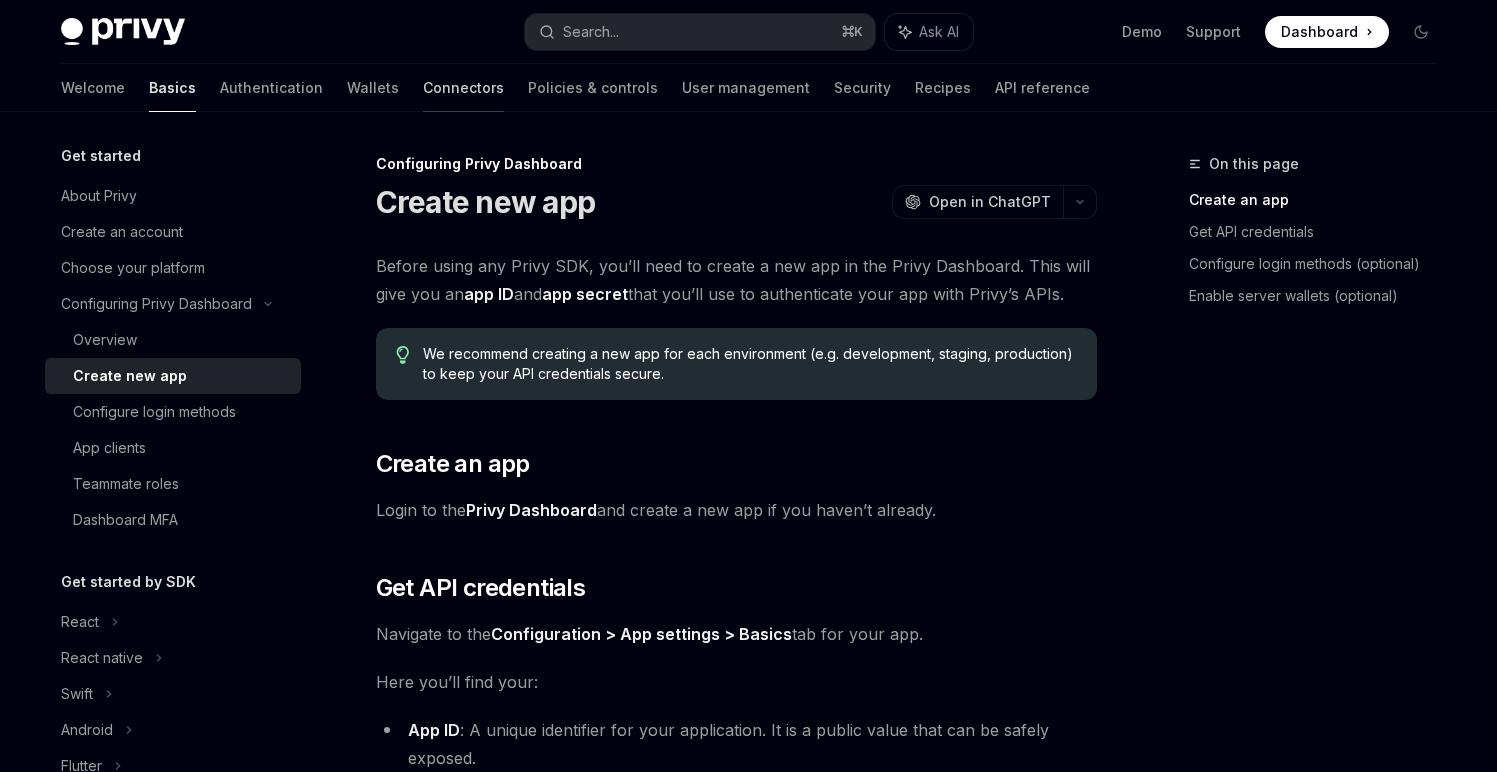 click on "Connectors" at bounding box center (463, 88) 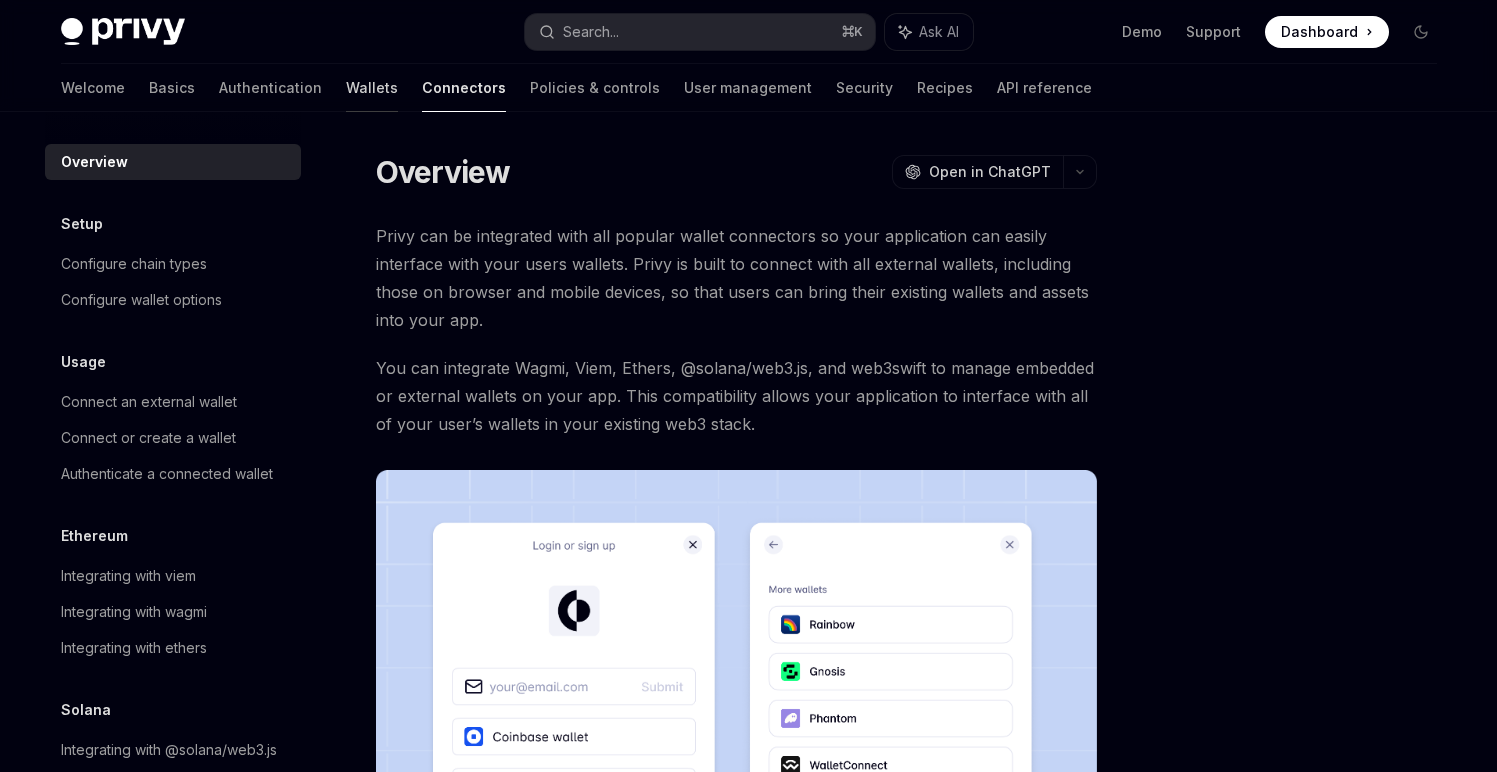 click on "Wallets" at bounding box center [372, 88] 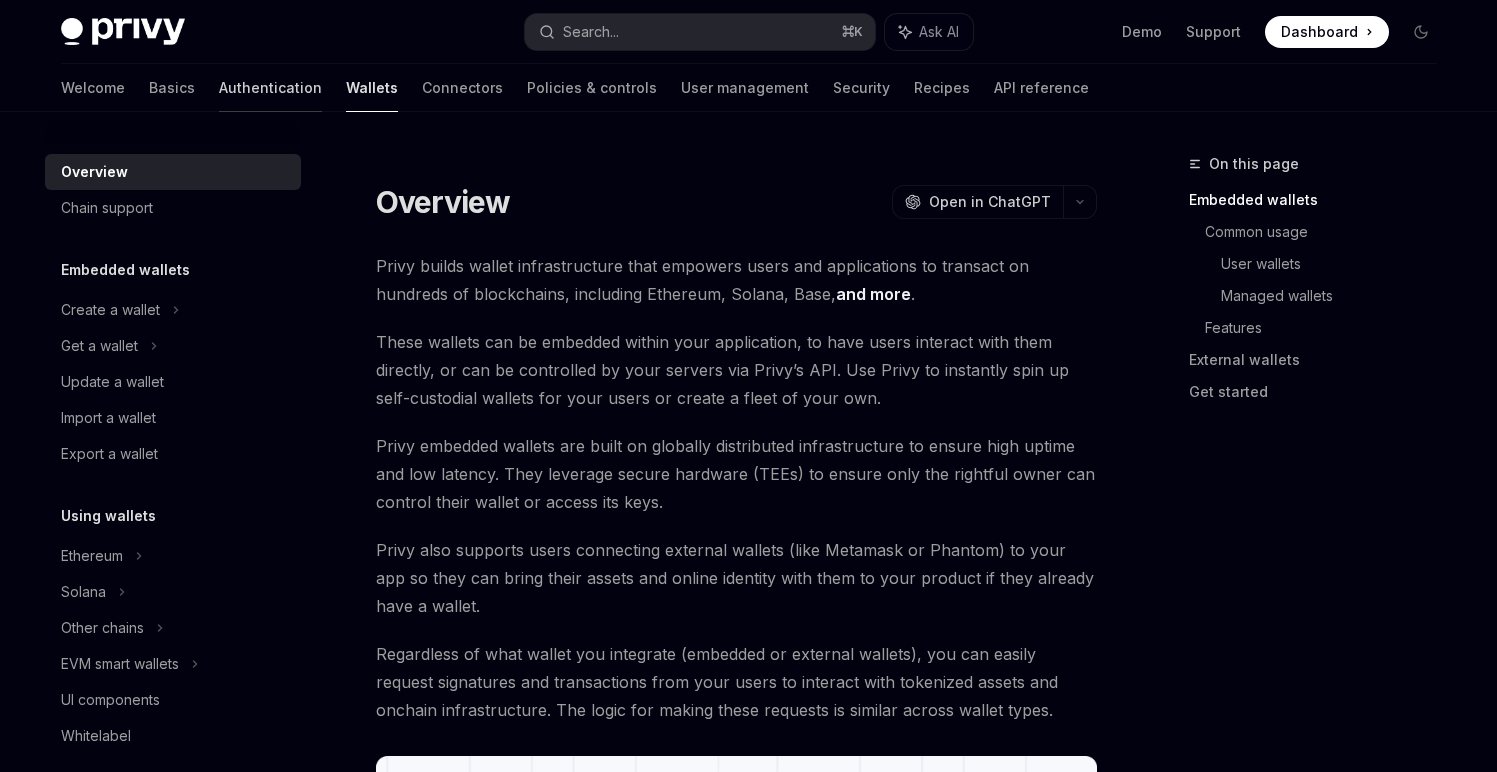 click on "Authentication" at bounding box center [270, 88] 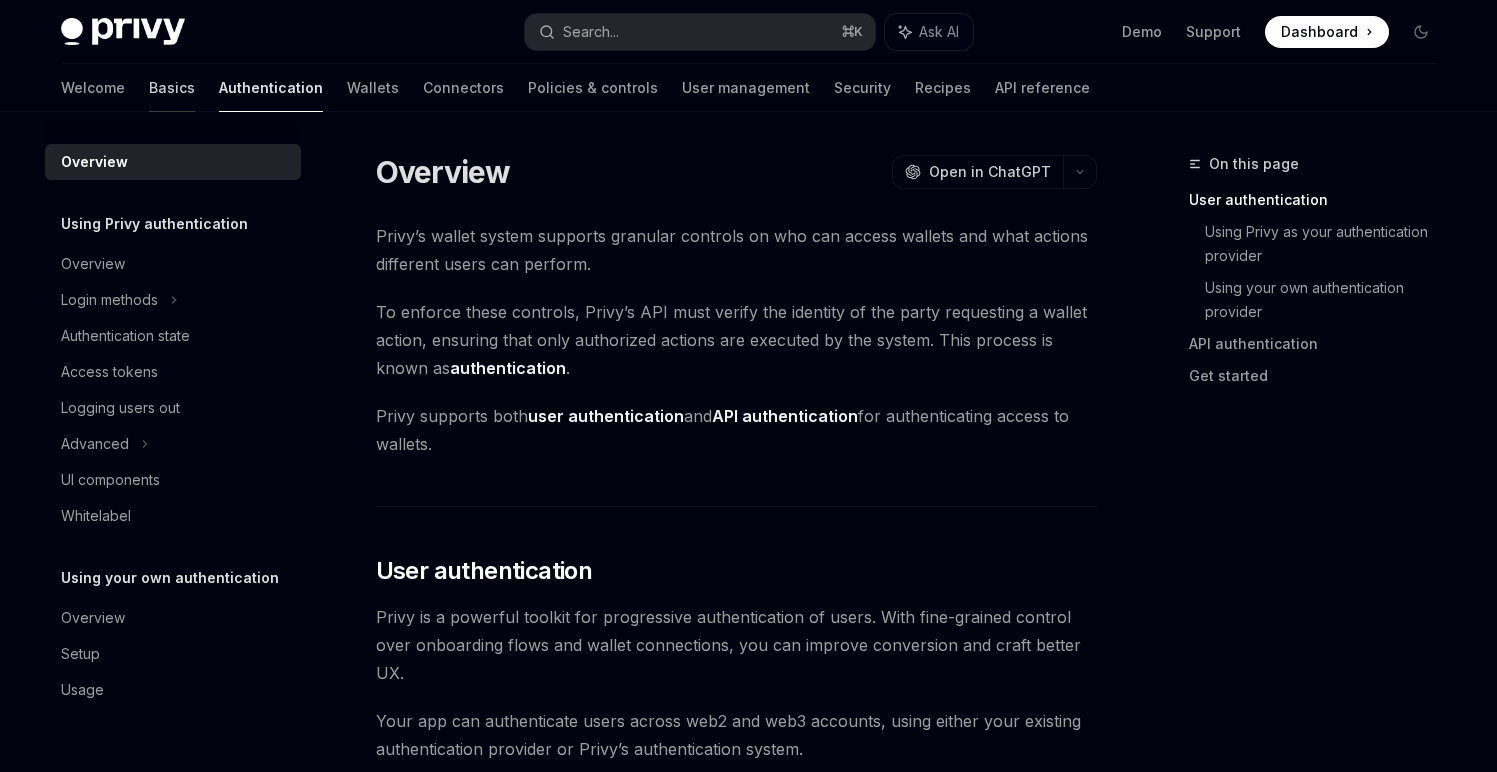 click on "Basics" at bounding box center (172, 88) 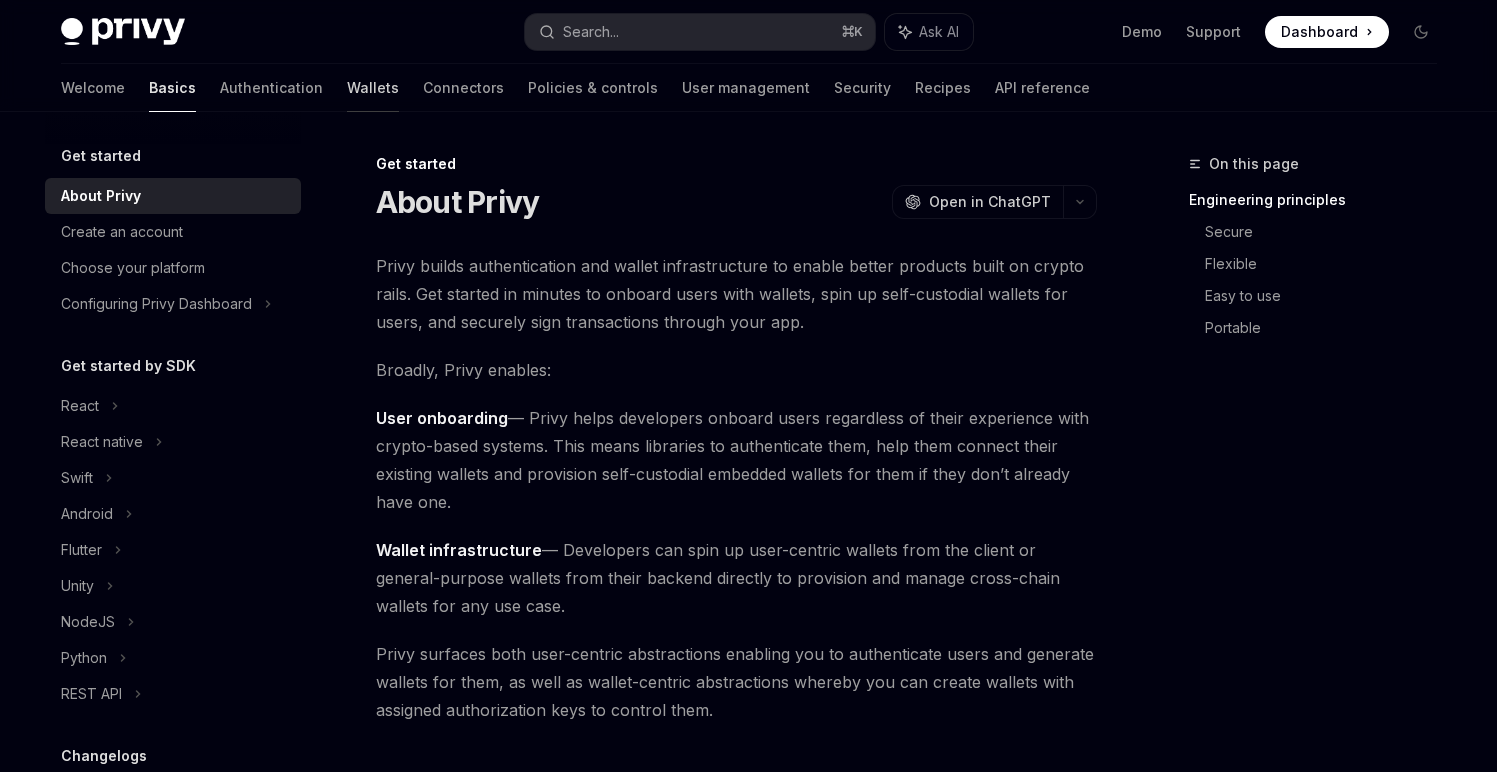 click on "Wallets" at bounding box center (373, 88) 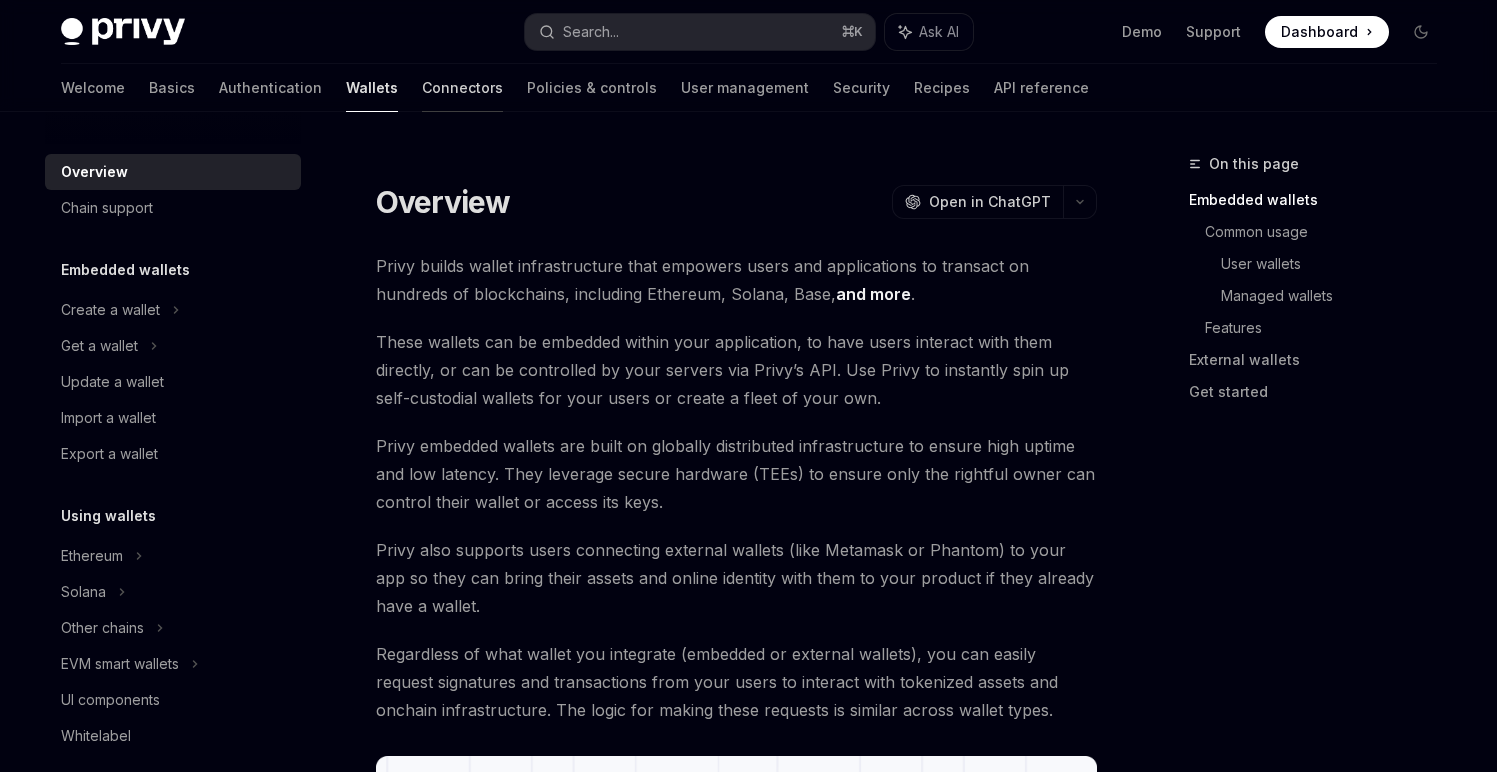 click on "Connectors" at bounding box center [462, 88] 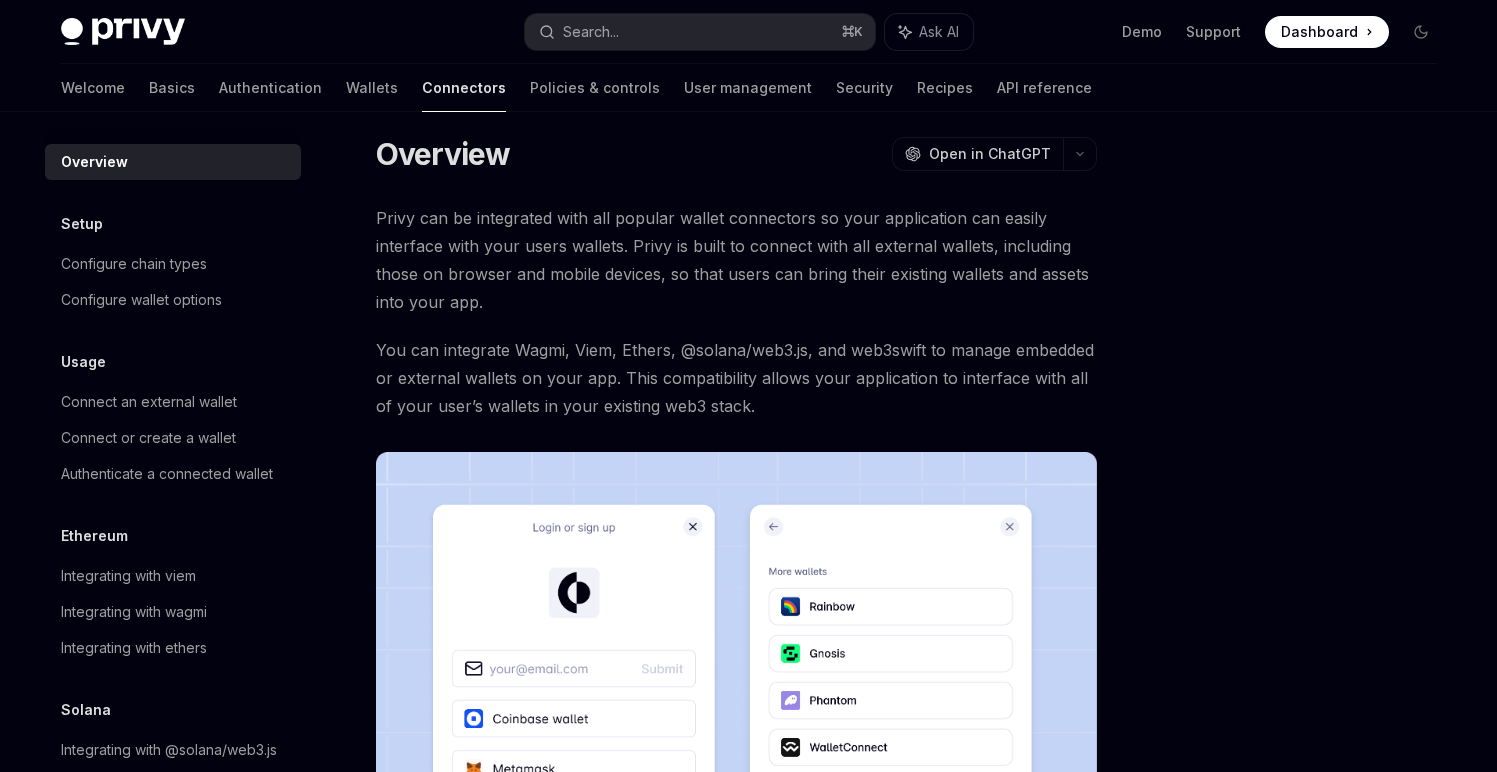 scroll, scrollTop: 0, scrollLeft: 0, axis: both 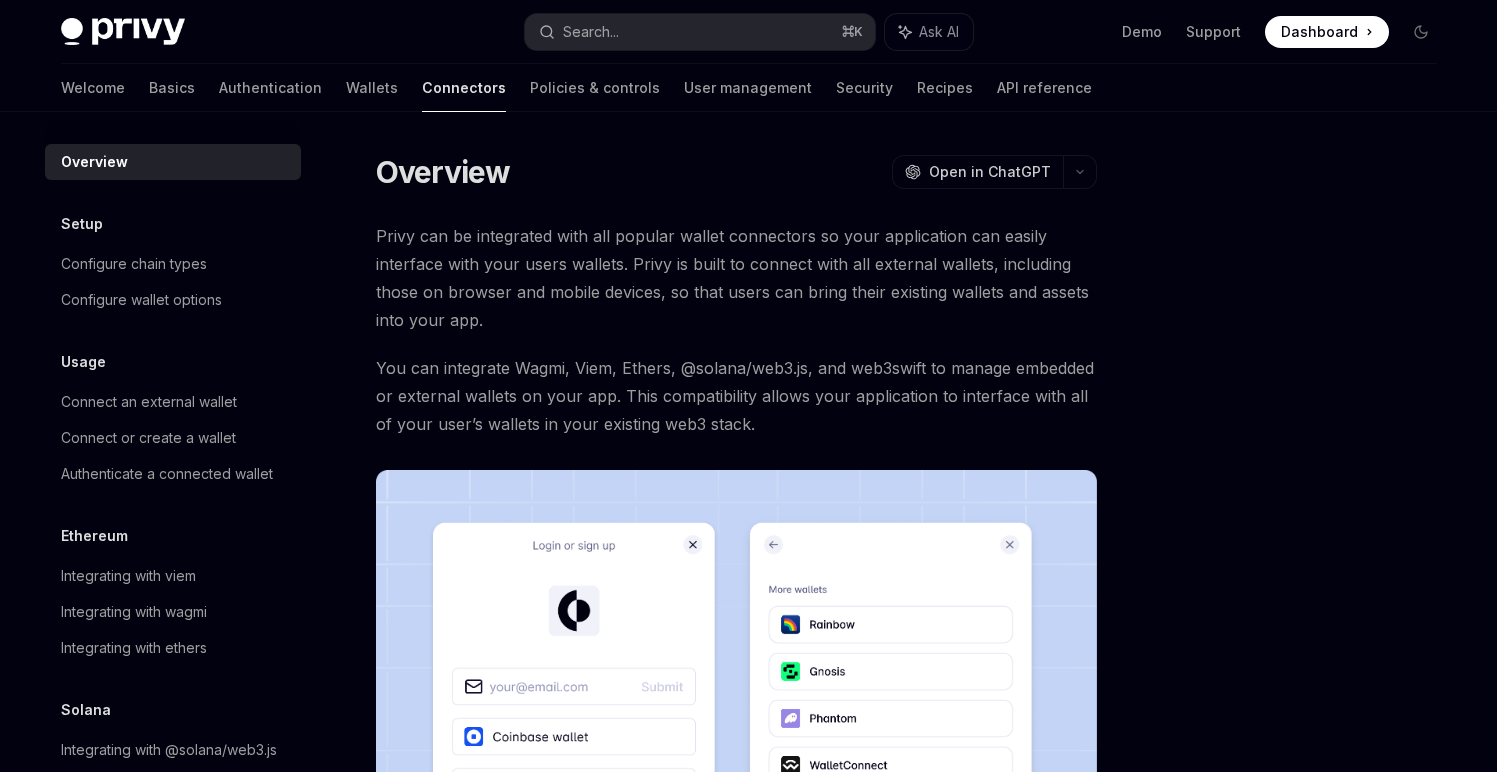 click at bounding box center (123, 32) 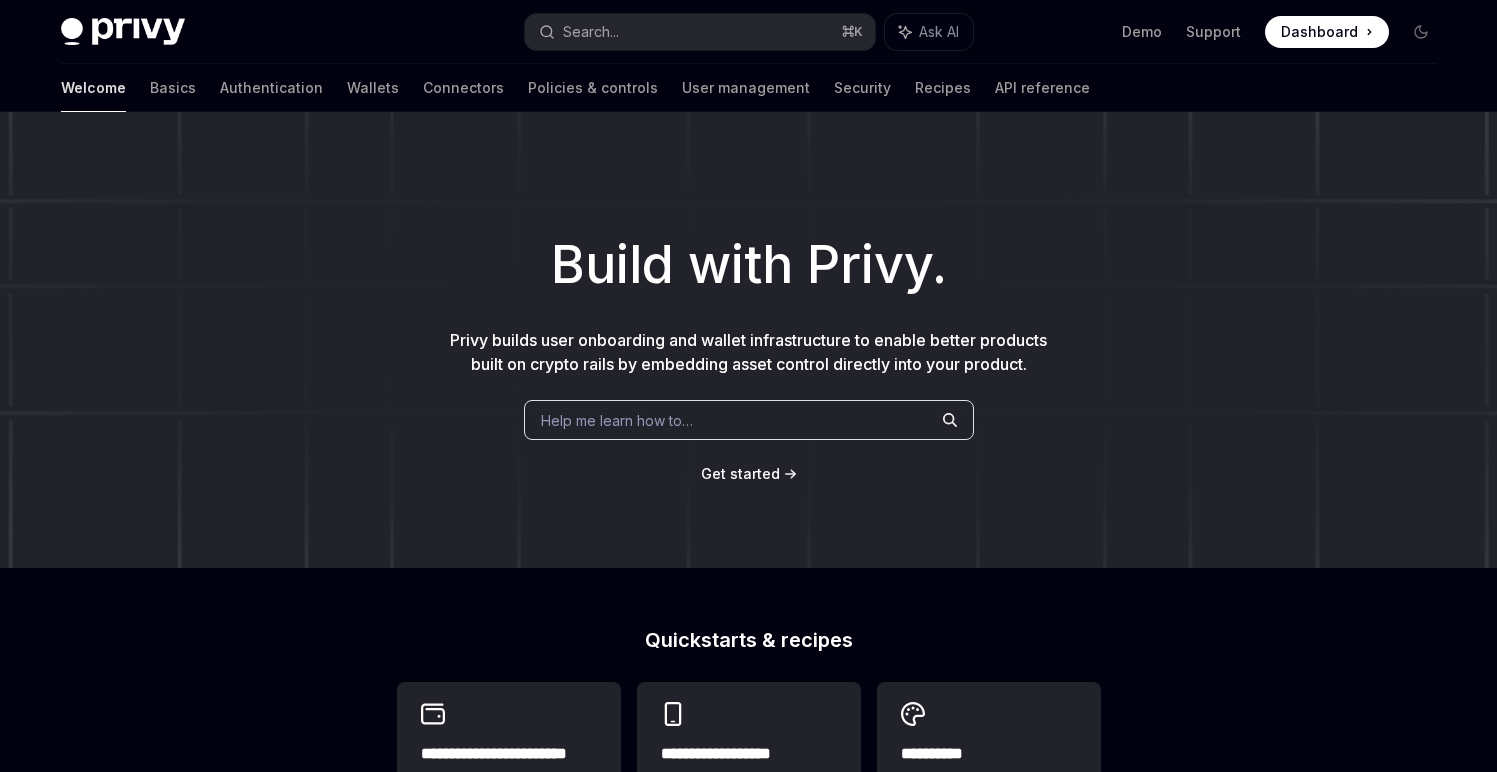 click at bounding box center [123, 32] 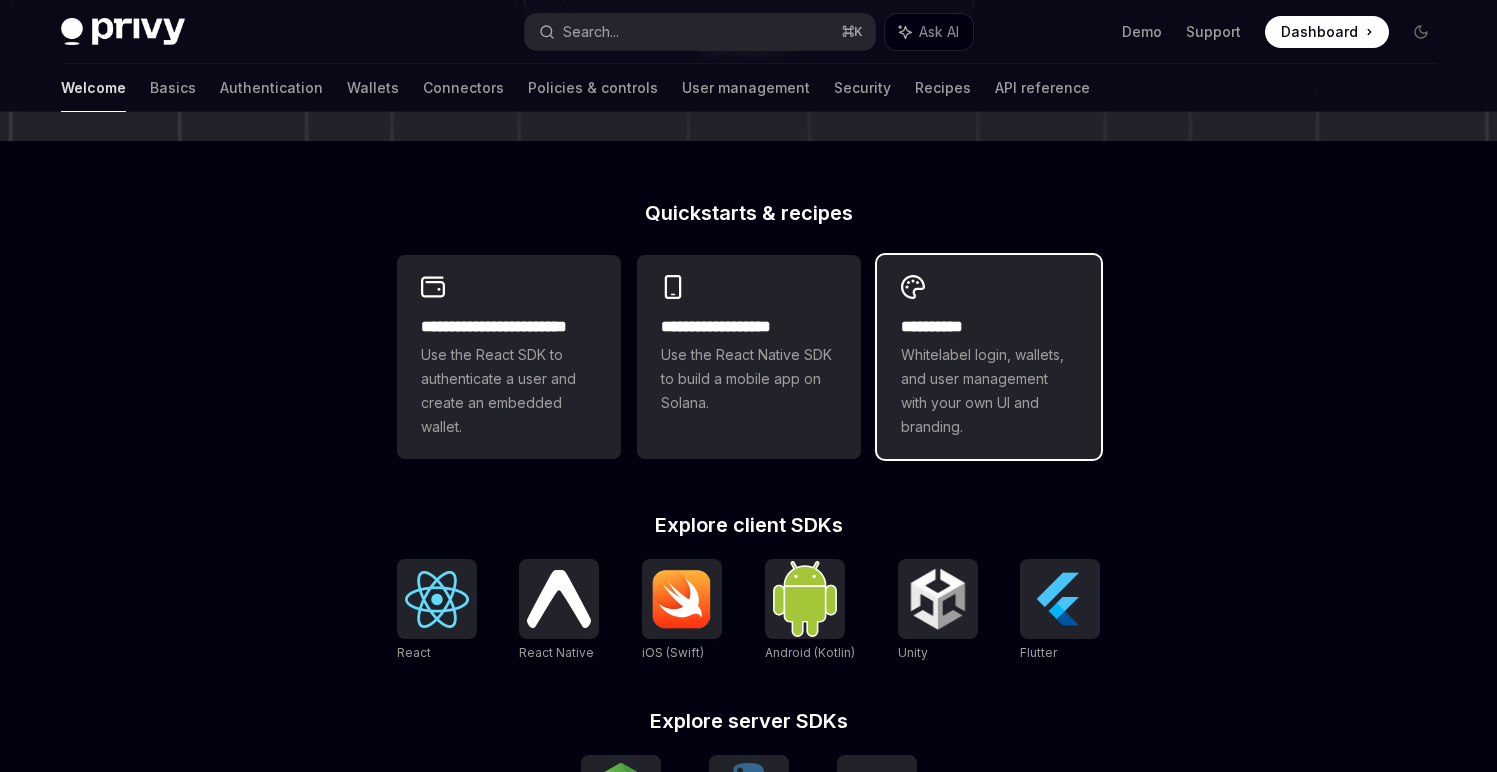 scroll, scrollTop: 440, scrollLeft: 0, axis: vertical 